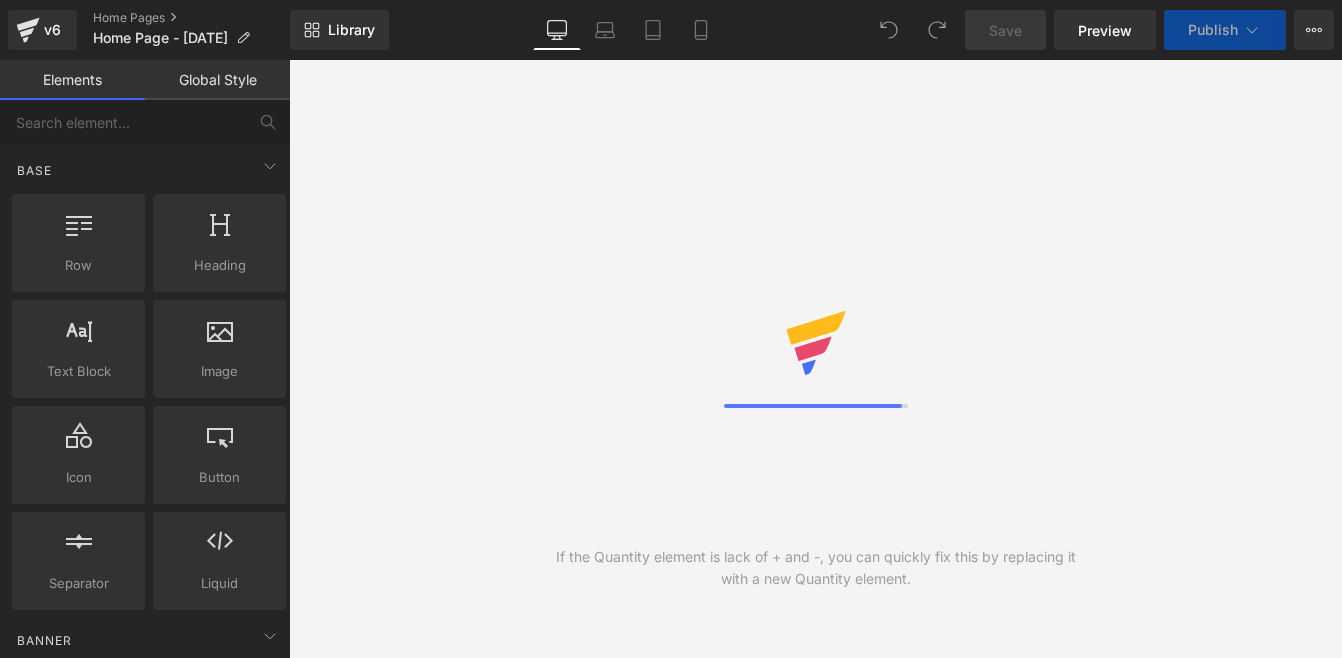 scroll, scrollTop: 0, scrollLeft: 0, axis: both 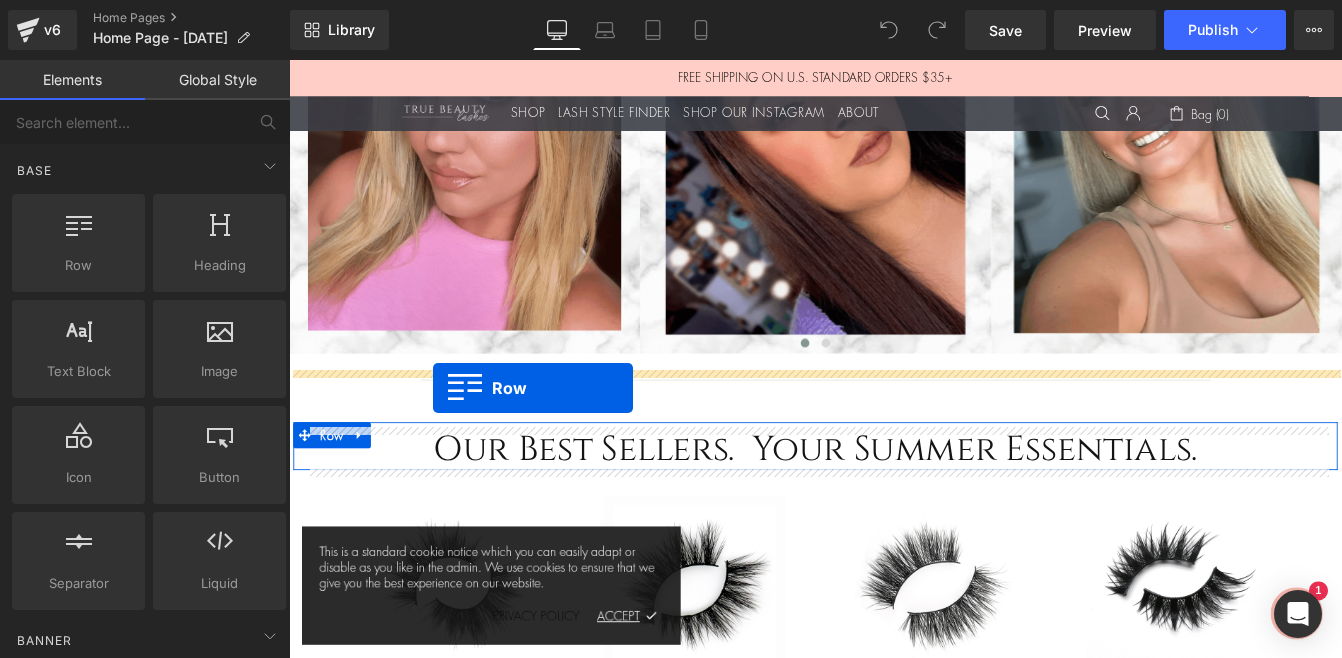 drag, startPoint x: 380, startPoint y: 295, endPoint x: 454, endPoint y: 436, distance: 159.23882 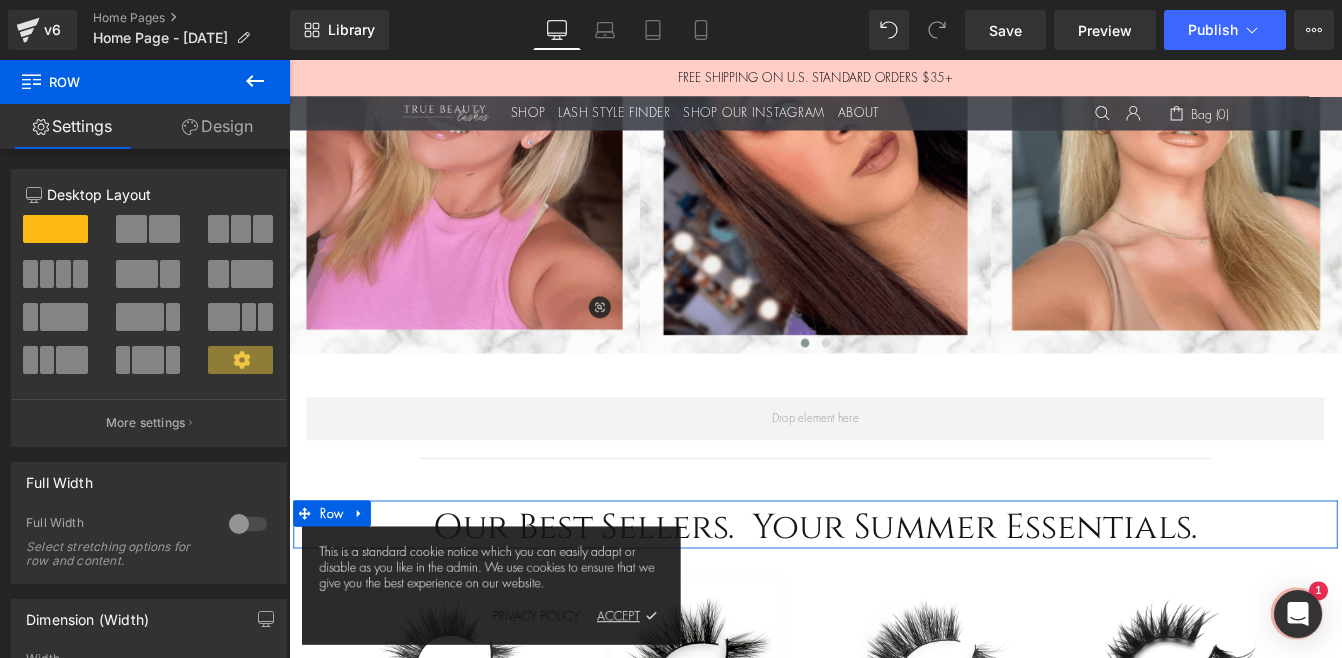 click 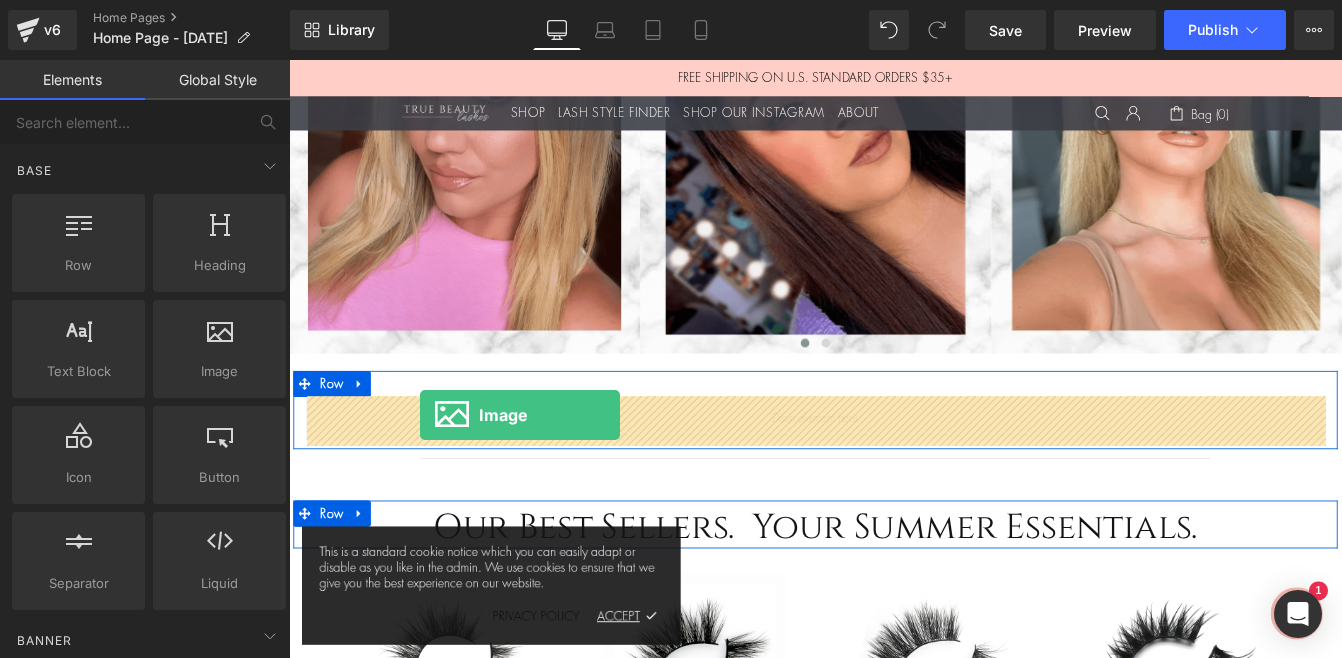 drag, startPoint x: 496, startPoint y: 400, endPoint x: 439, endPoint y: 468, distance: 88.72993 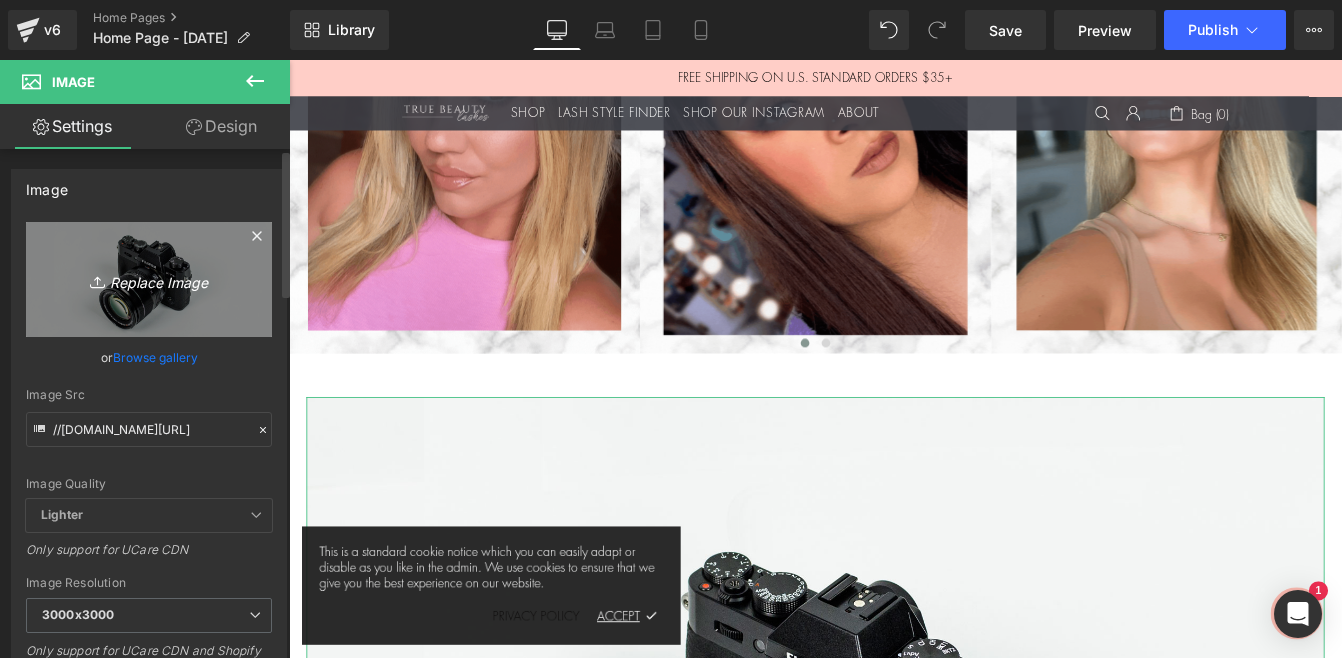 click on "Replace Image" at bounding box center (149, 279) 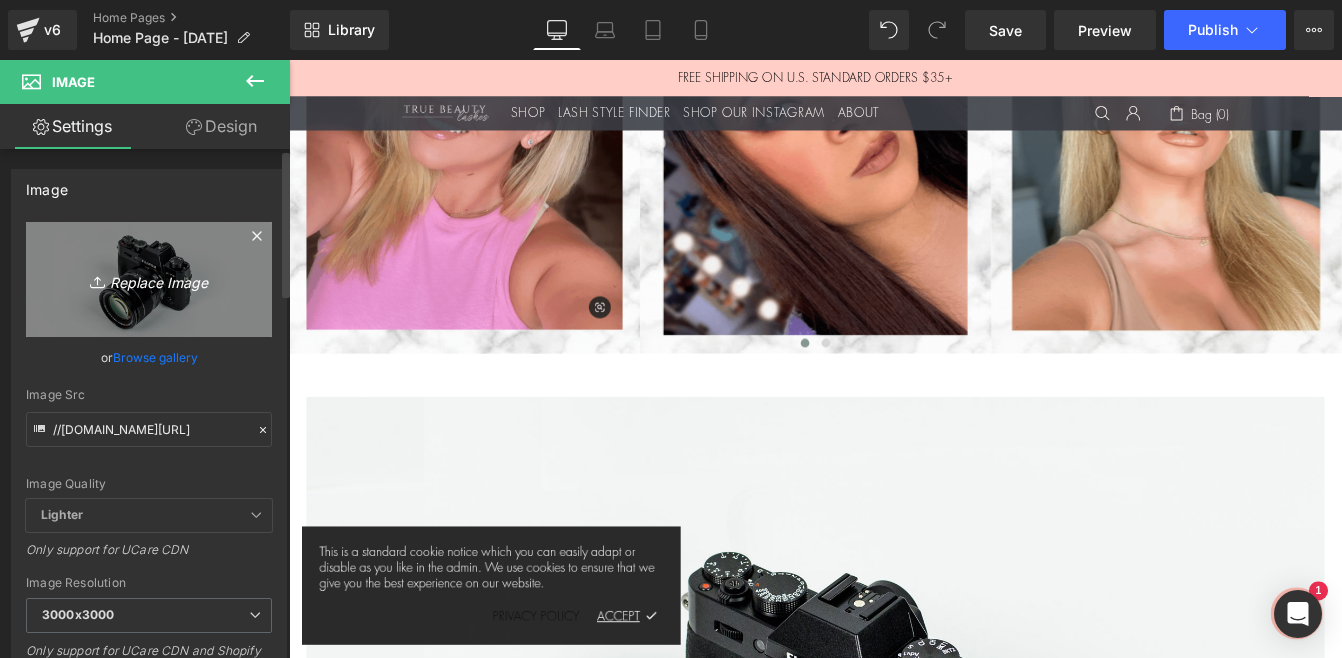 type on "C:\fakepath\TBYB_Event_Collection_Header_Final.jpg" 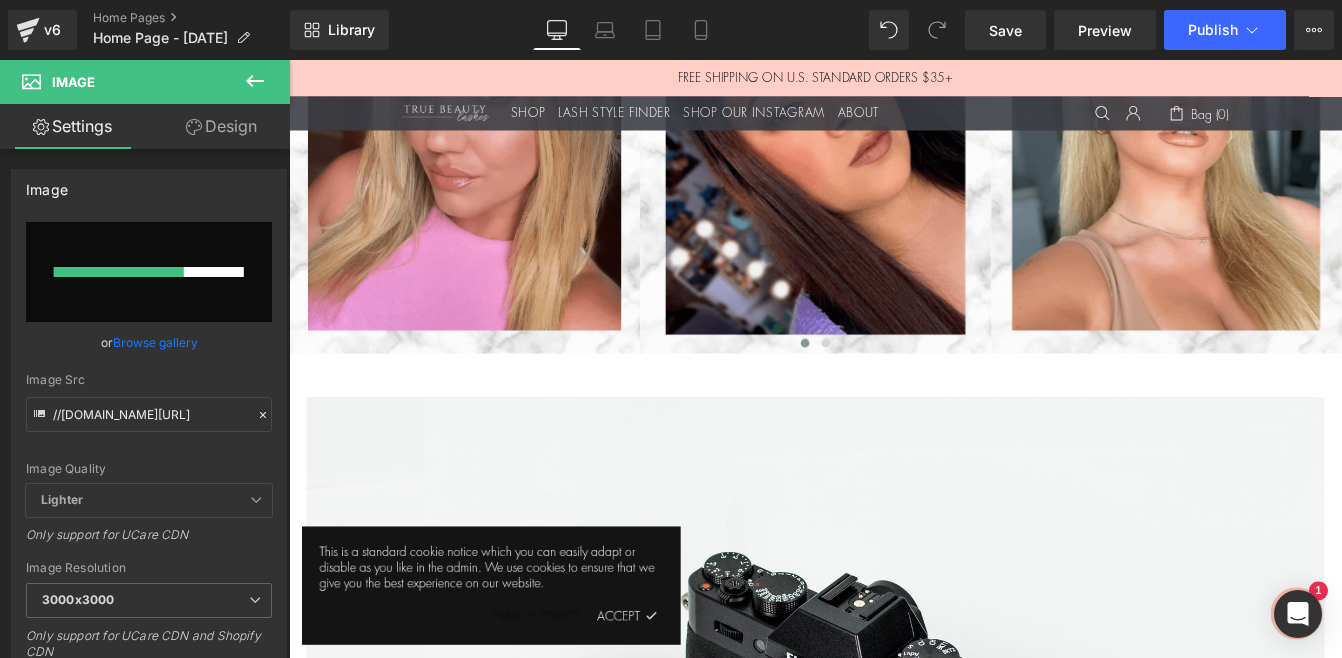 click on "ACCEPT" at bounding box center (681, 698) 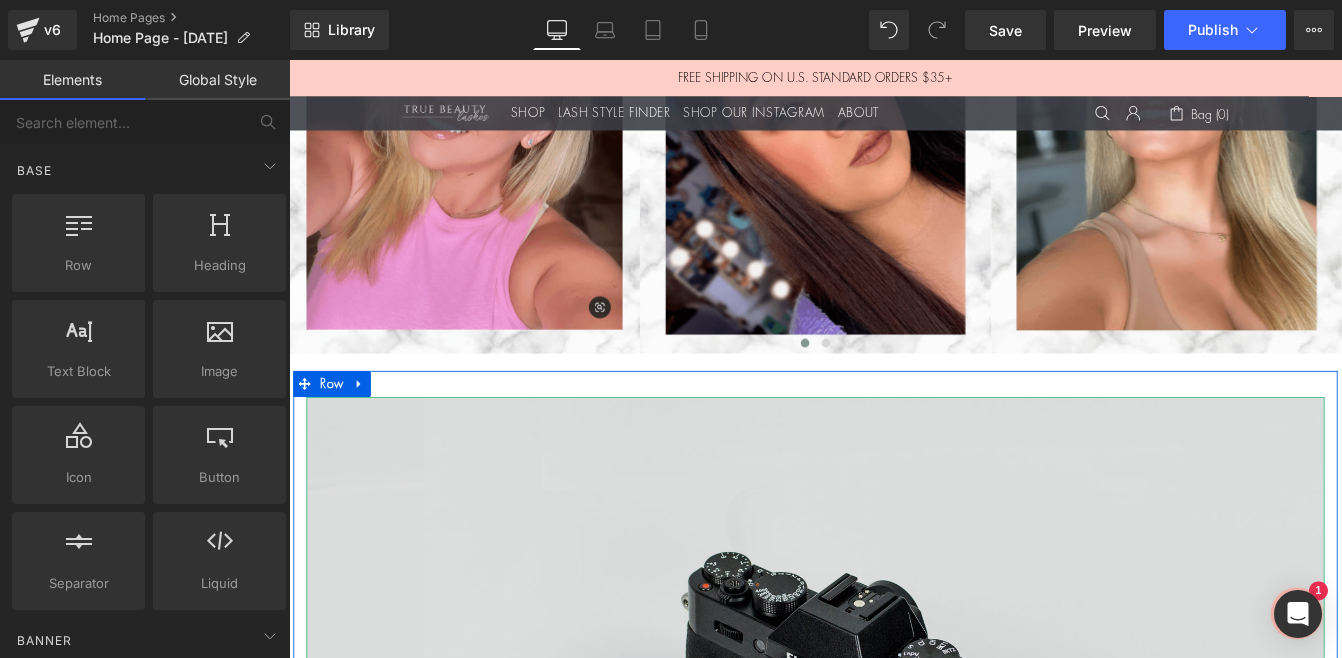 scroll, scrollTop: 977, scrollLeft: 0, axis: vertical 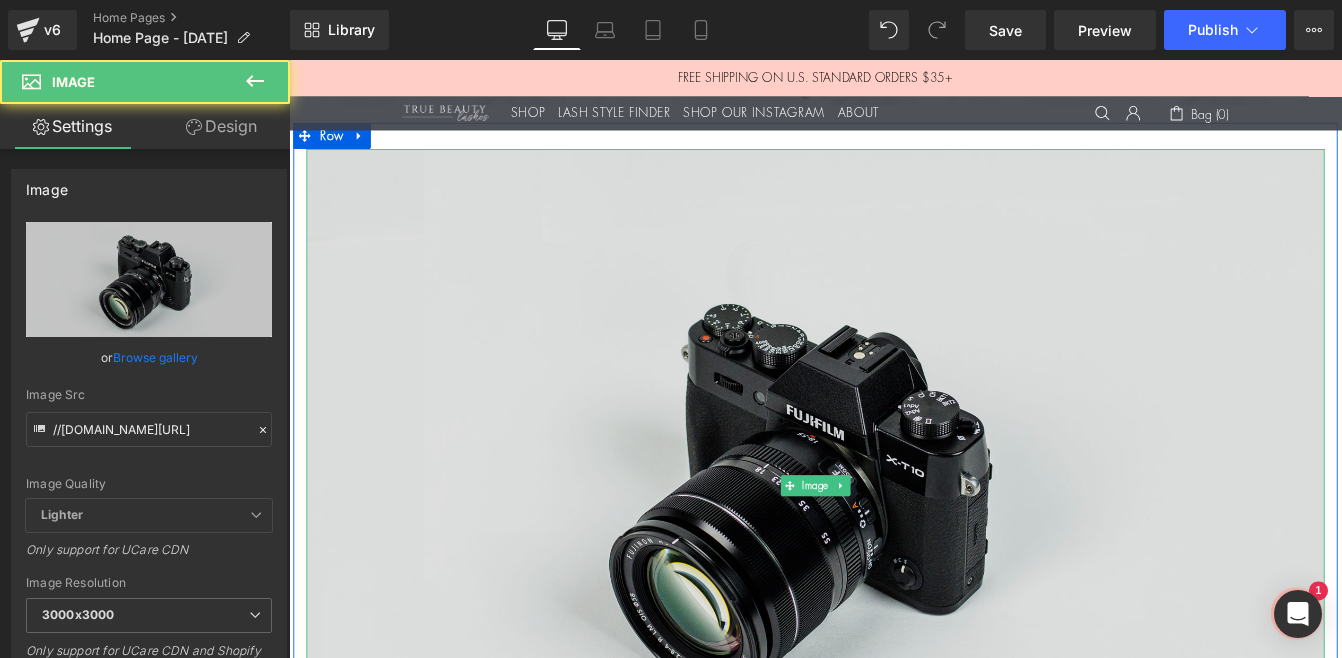 click at bounding box center [894, 549] 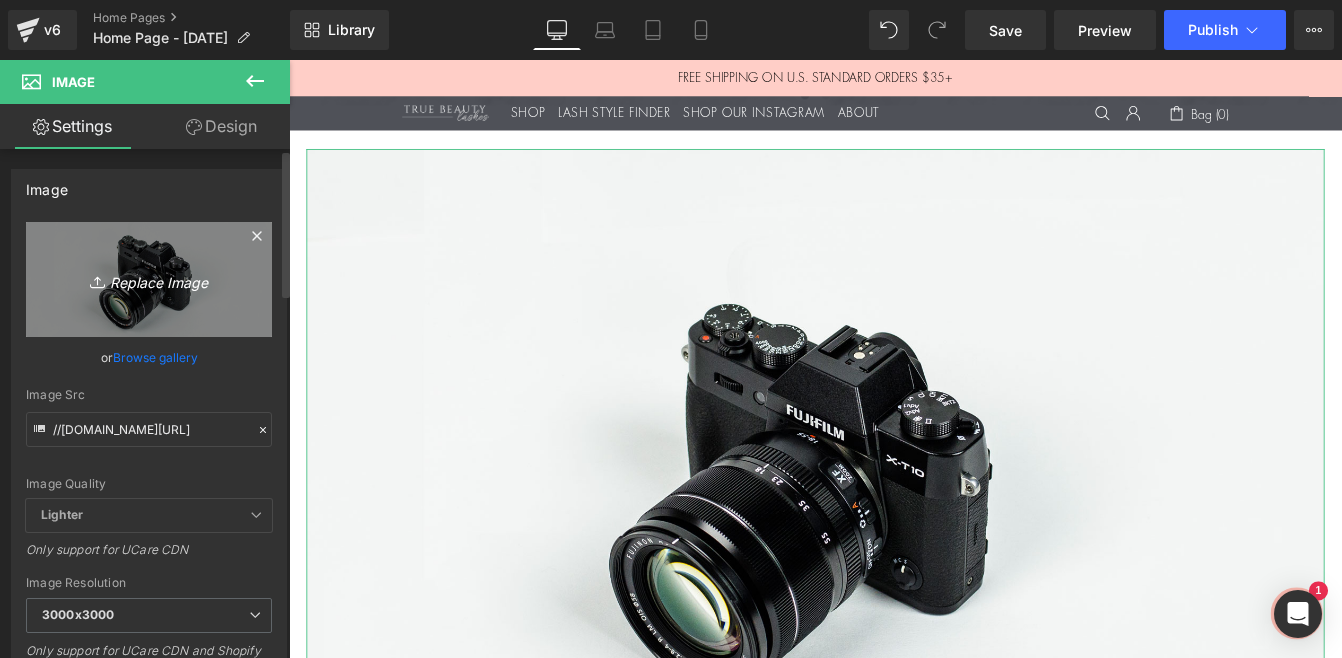 click on "Replace Image" at bounding box center (149, 279) 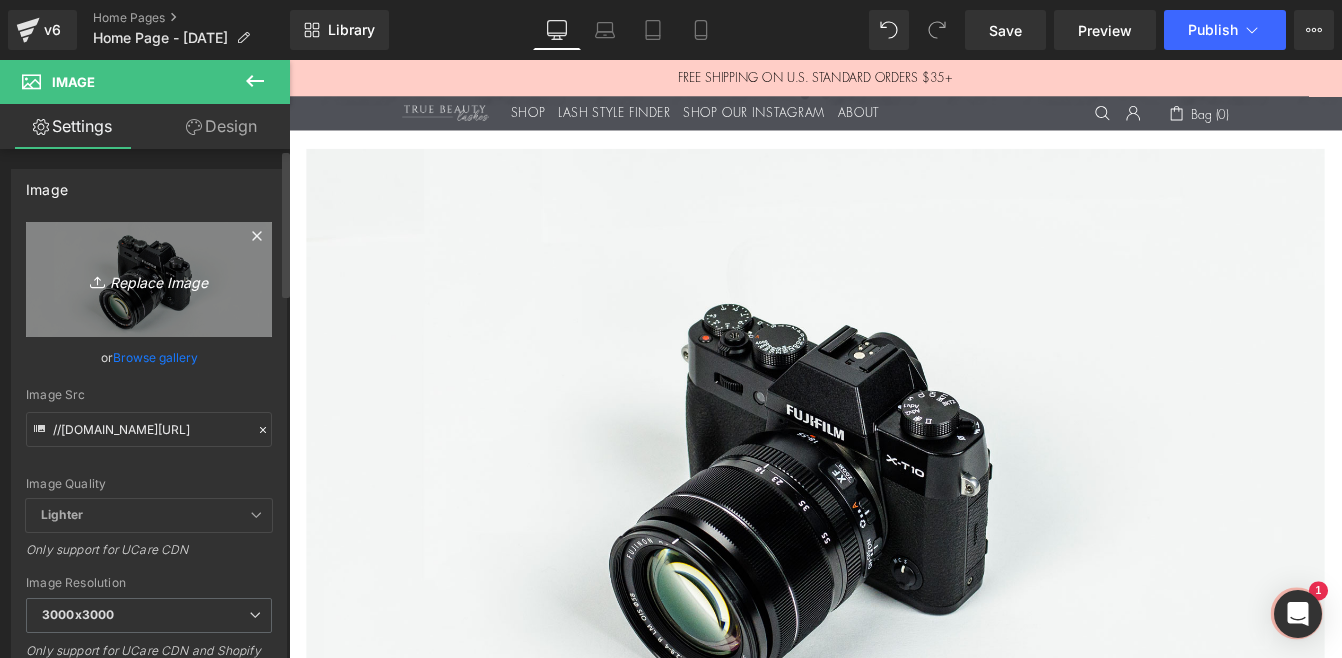 type on "C:\fakepath\TBYB_Event_Collection_Header_Final.jpg" 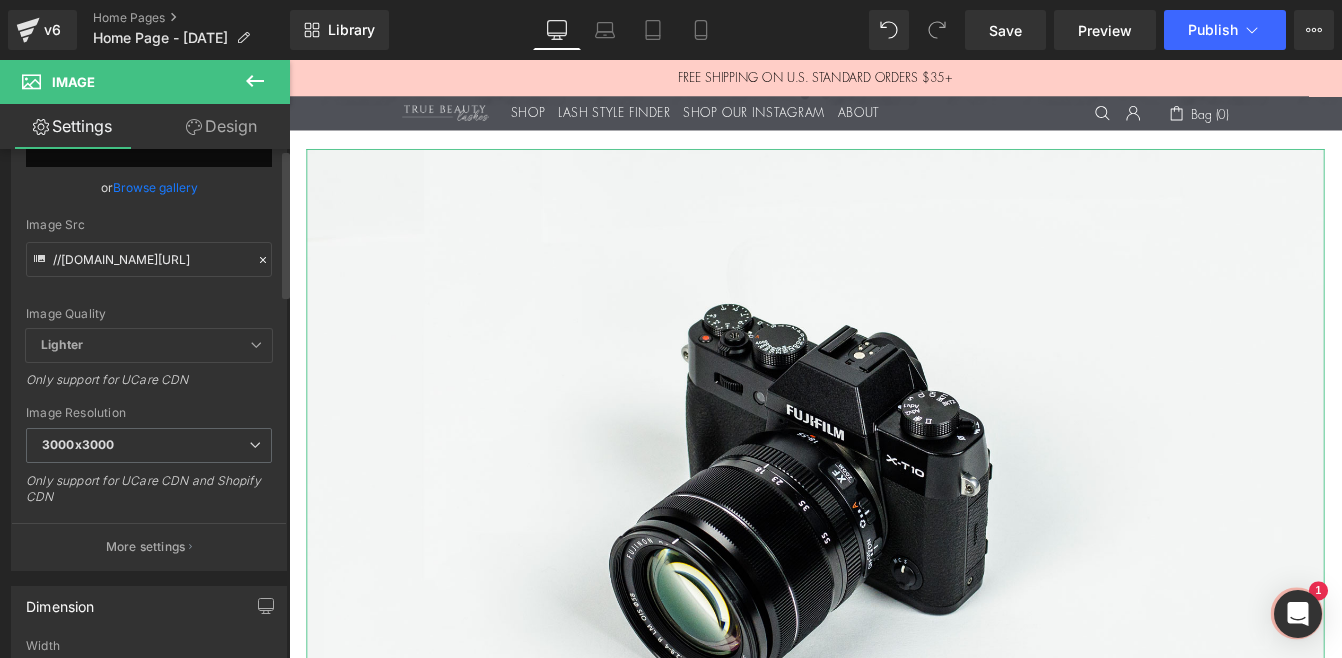 scroll, scrollTop: 0, scrollLeft: 0, axis: both 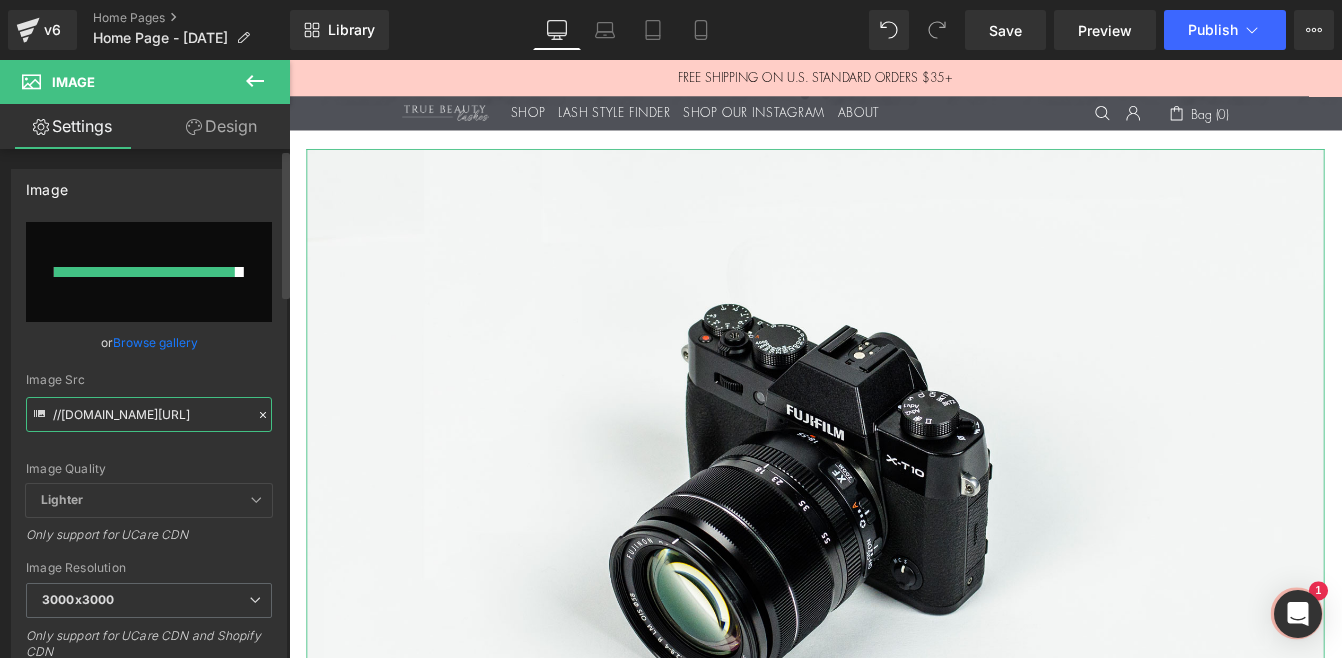 click on "//[DOMAIN_NAME][URL]" at bounding box center (149, 414) 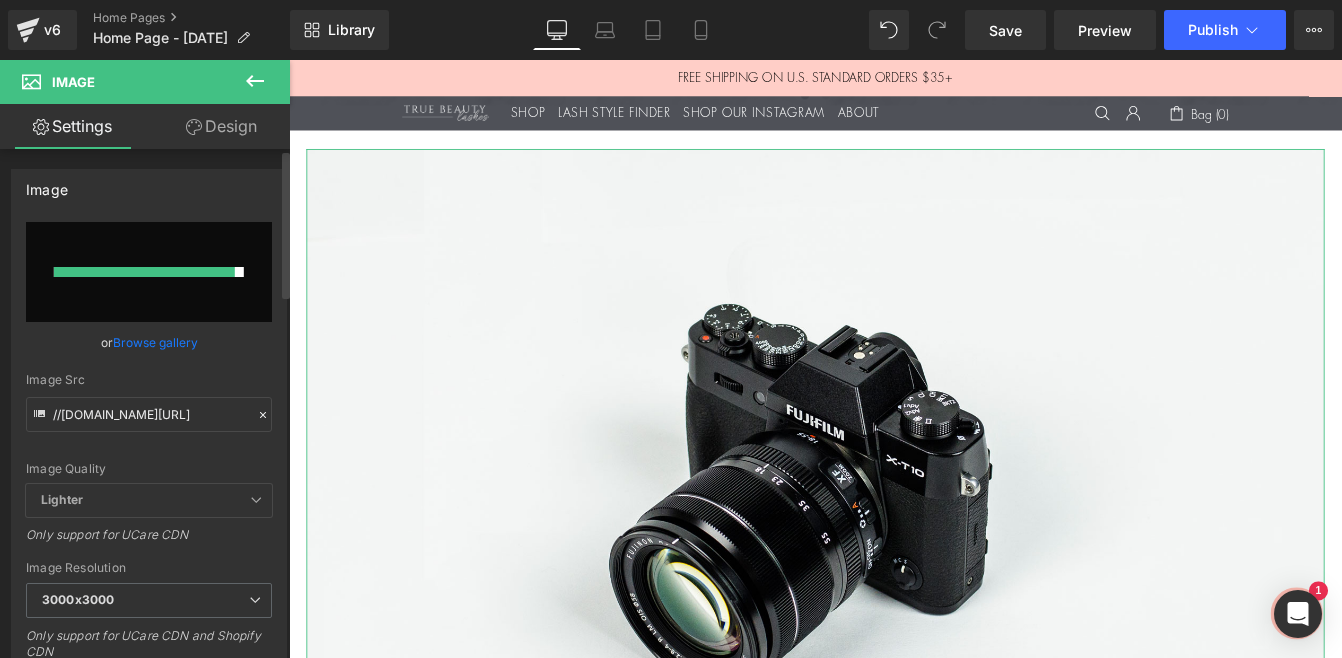 click 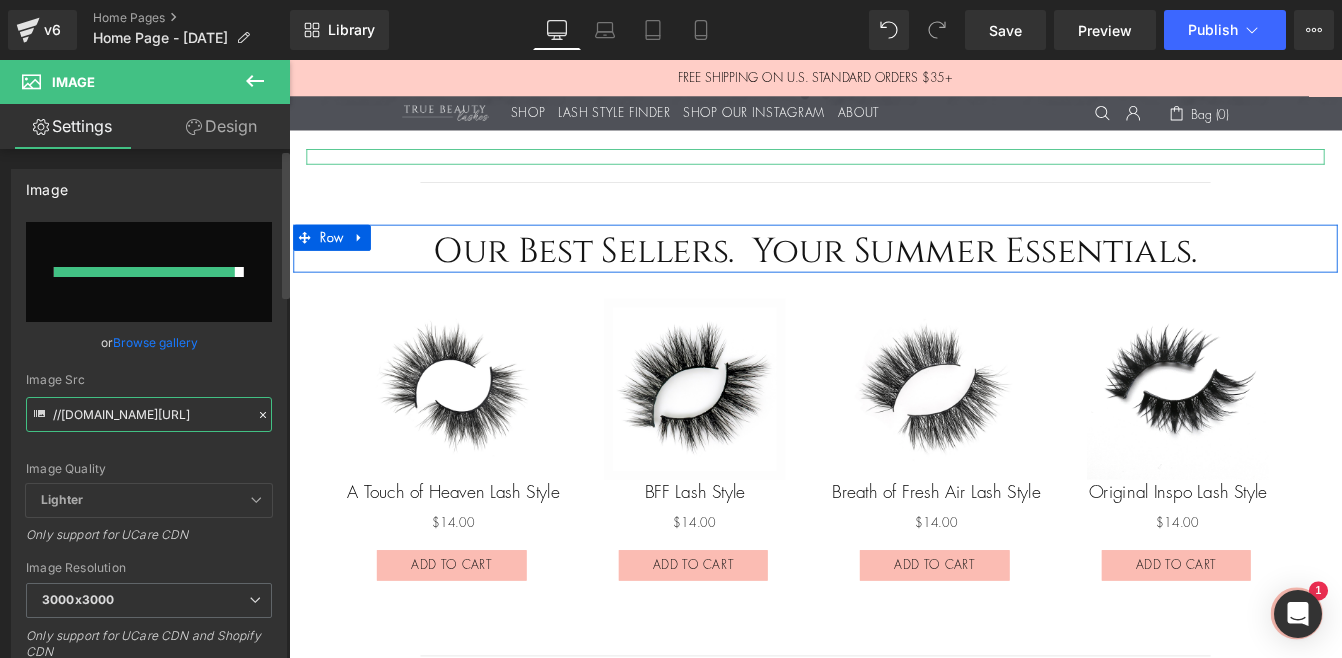 click on "//[DOMAIN_NAME][URL]" at bounding box center [149, 414] 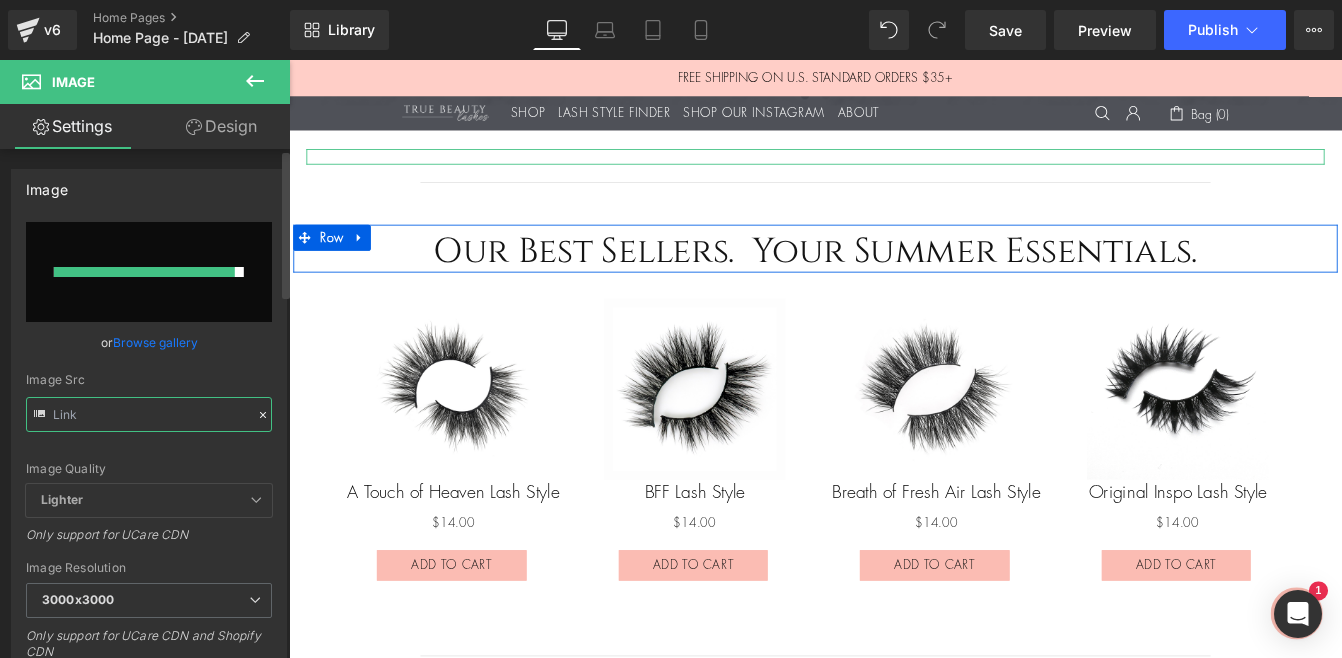 paste on "[URL][DOMAIN_NAME]" 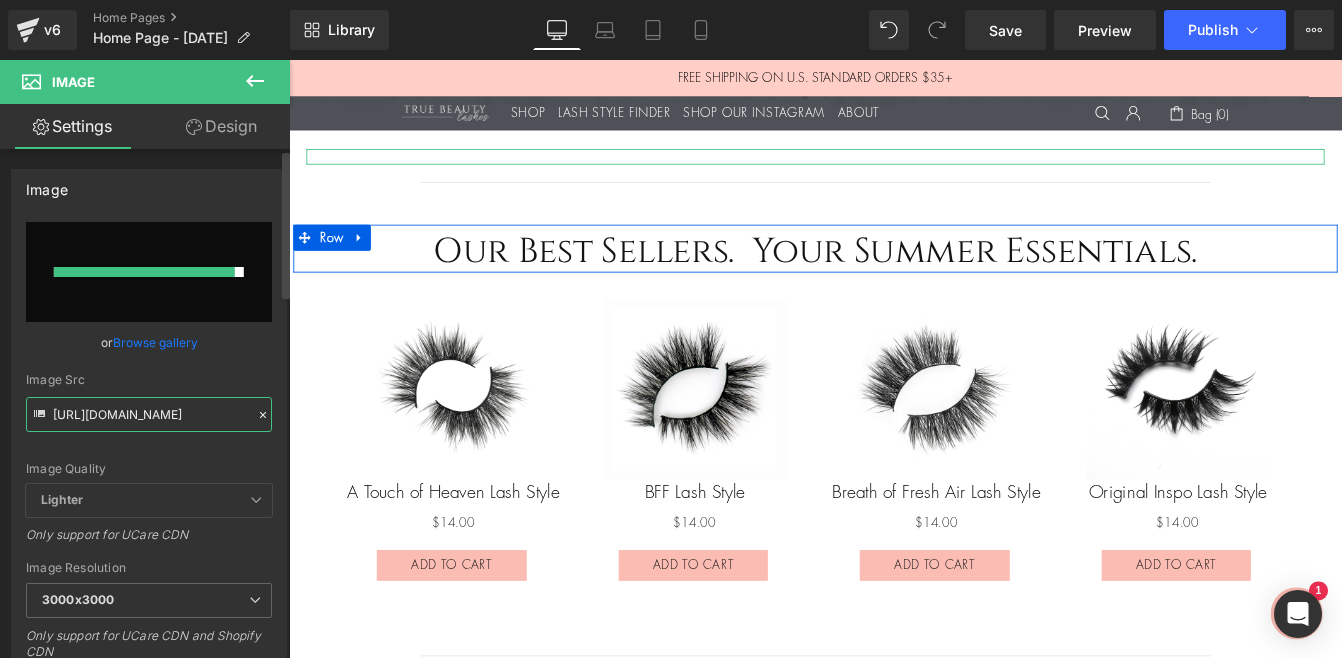 scroll, scrollTop: 0, scrollLeft: 451, axis: horizontal 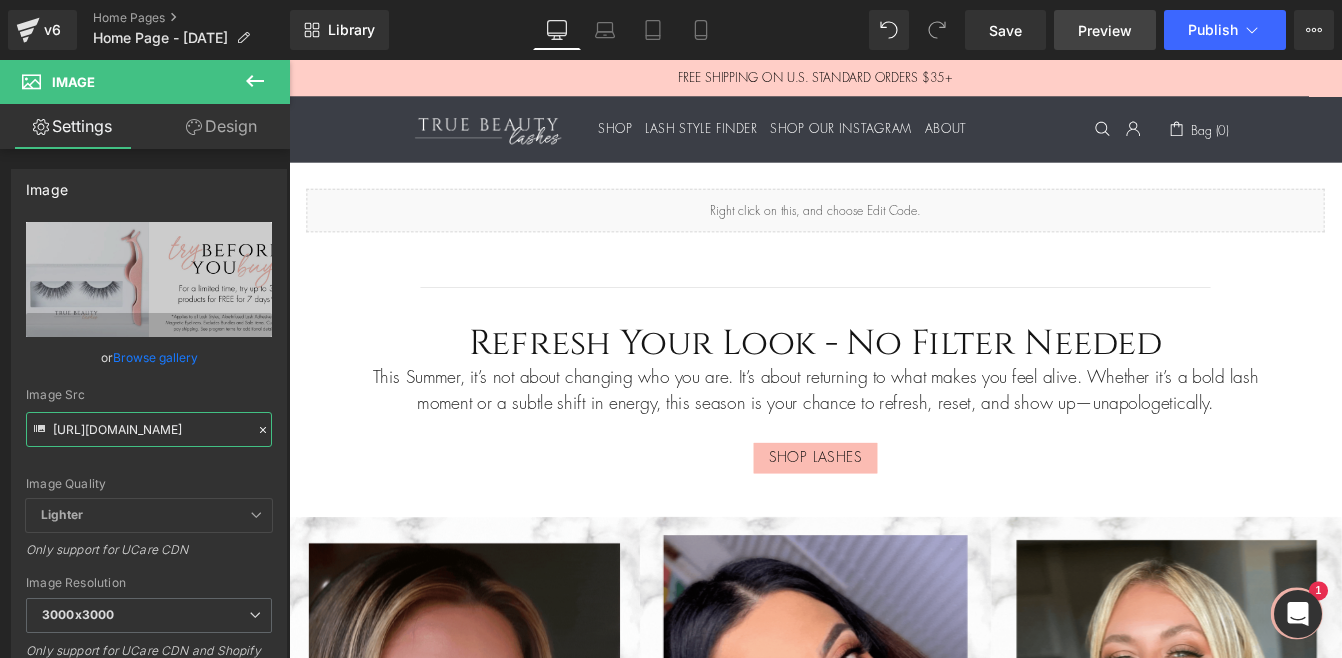 type on "[URL][DOMAIN_NAME]" 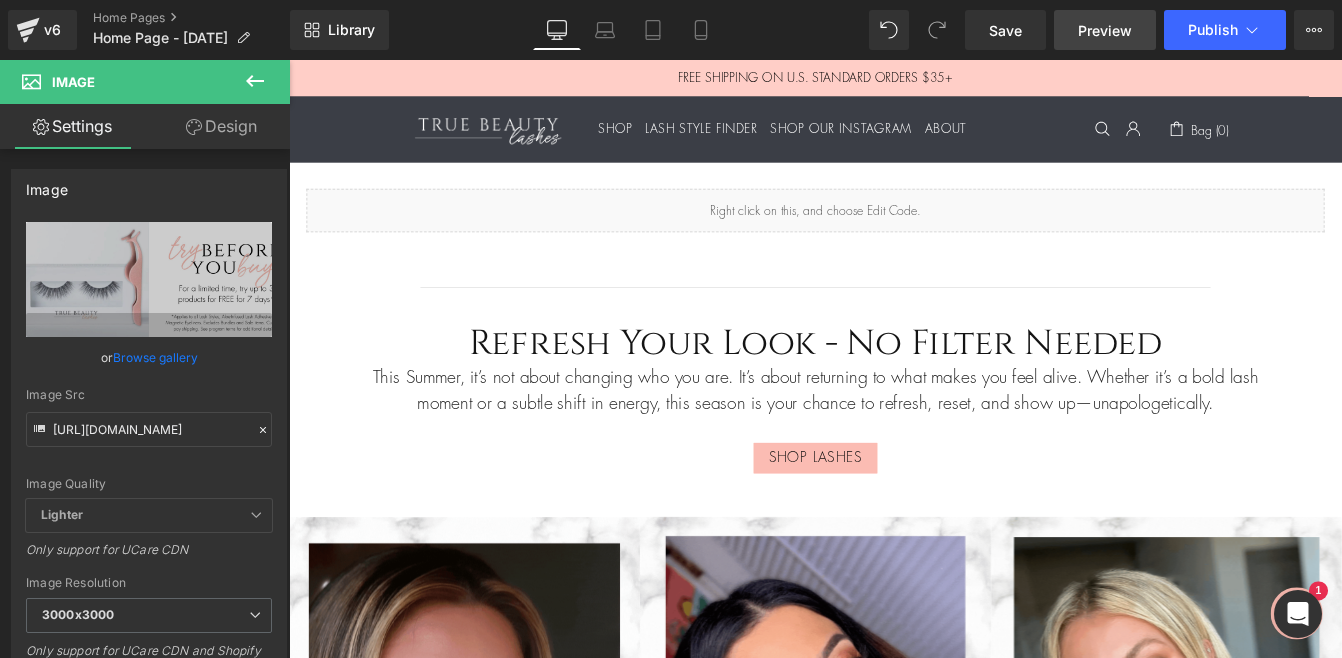 scroll, scrollTop: 0, scrollLeft: 0, axis: both 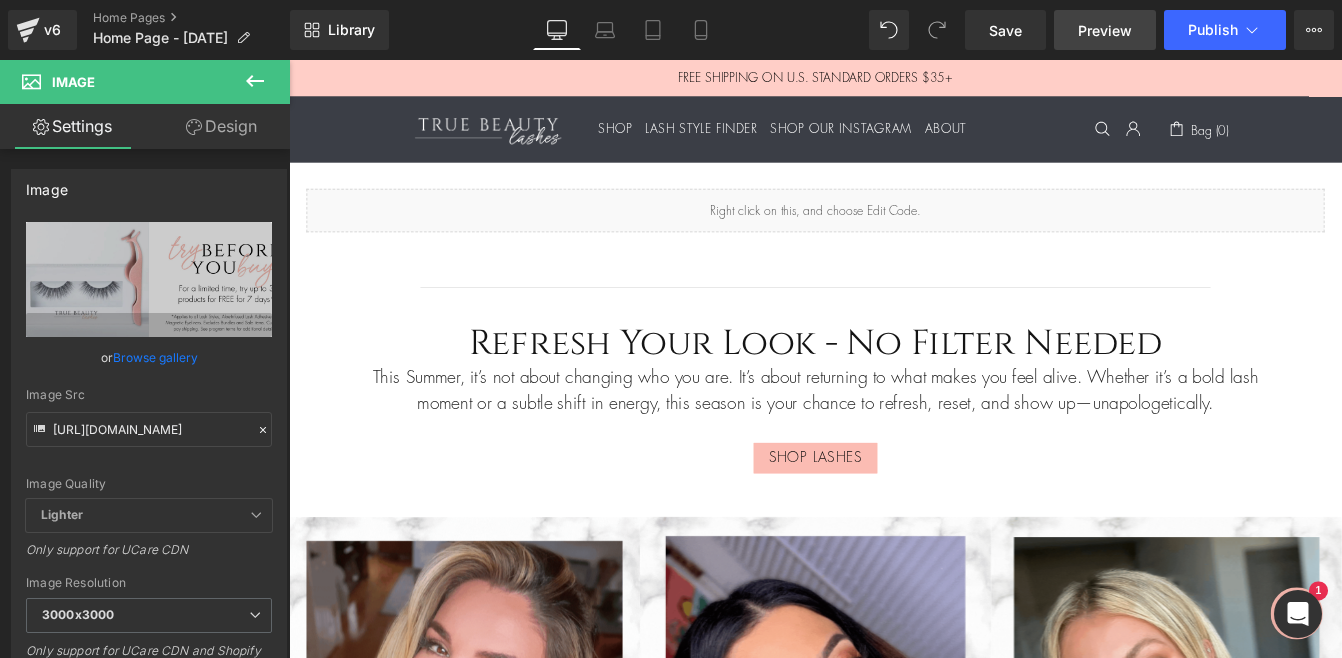 click on "Preview" at bounding box center (1105, 30) 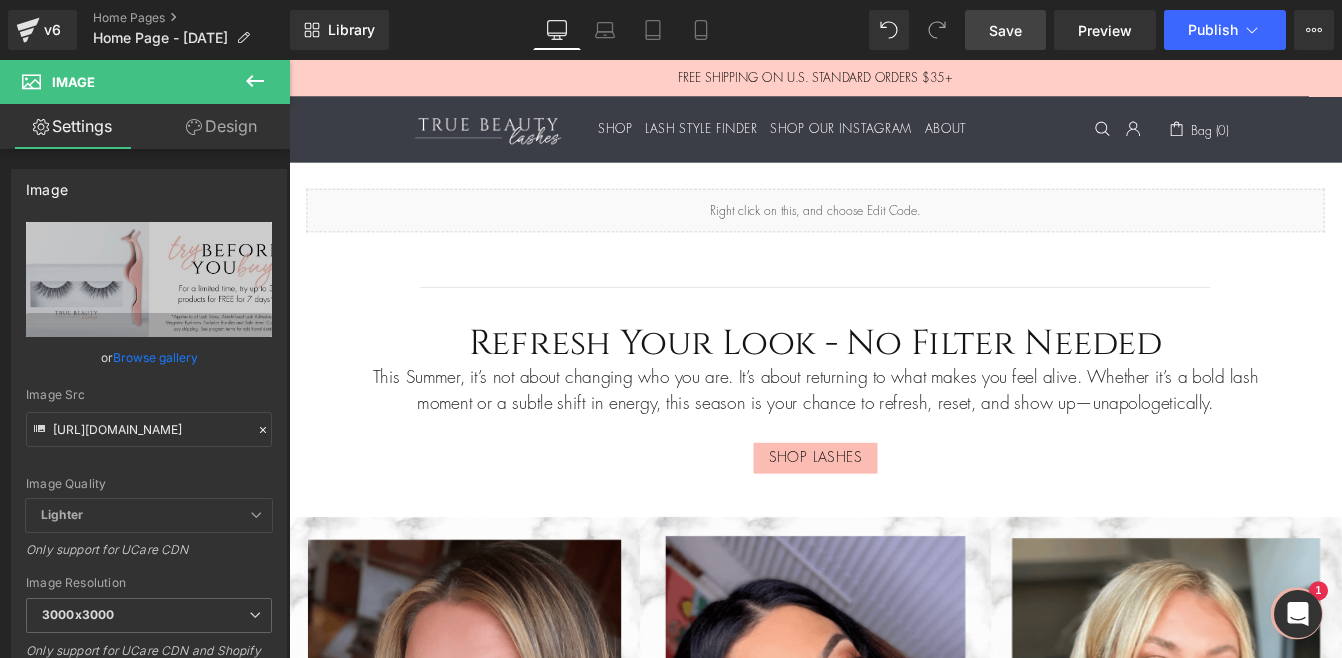 click on "Save" at bounding box center [1005, 30] 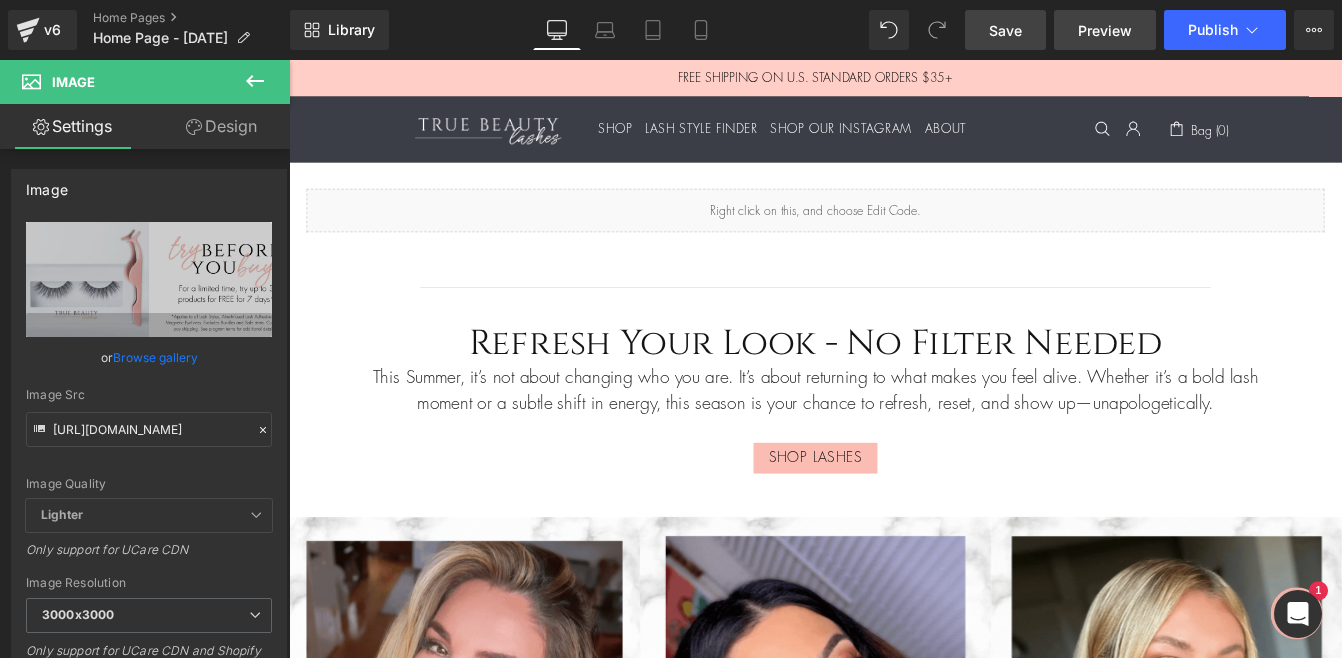 click on "Preview" at bounding box center [1105, 30] 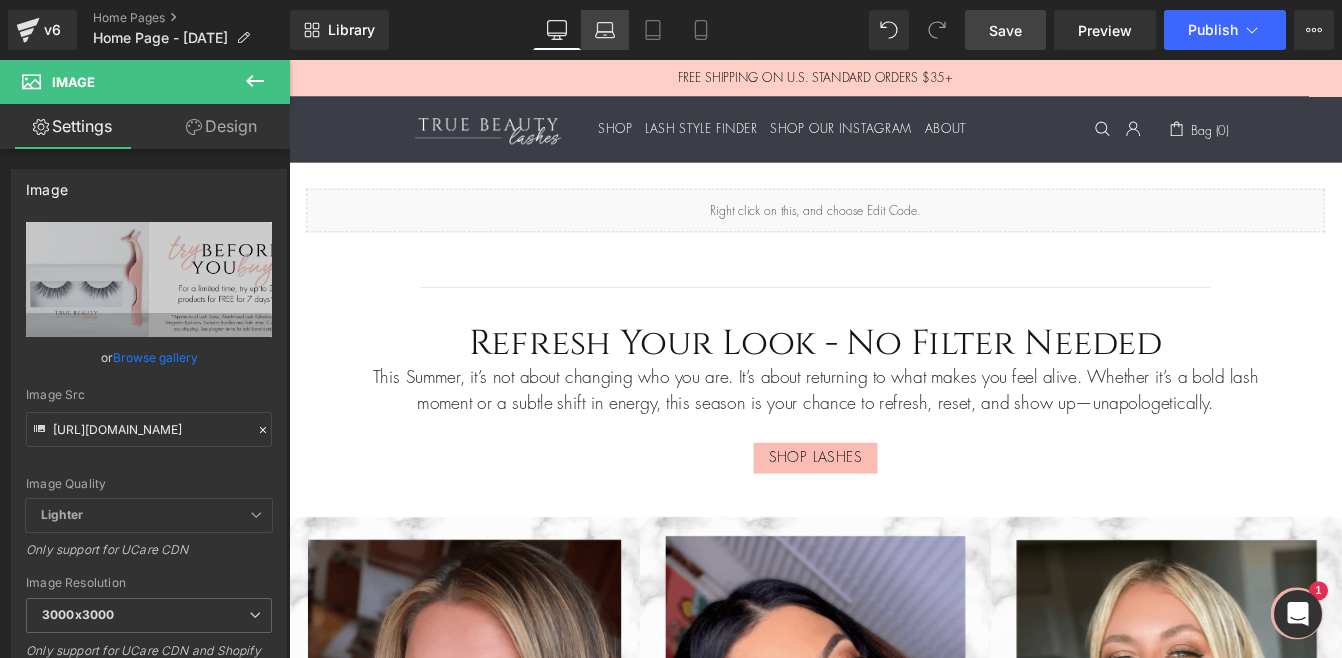 click 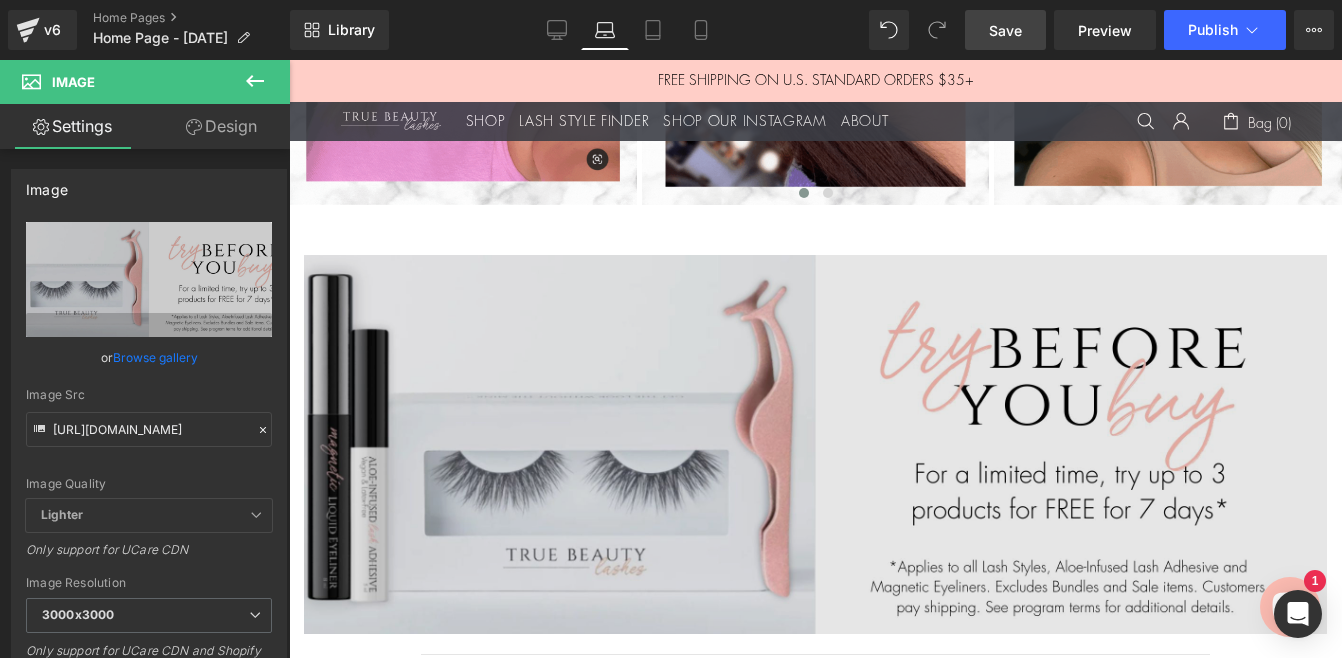 scroll, scrollTop: 0, scrollLeft: 0, axis: both 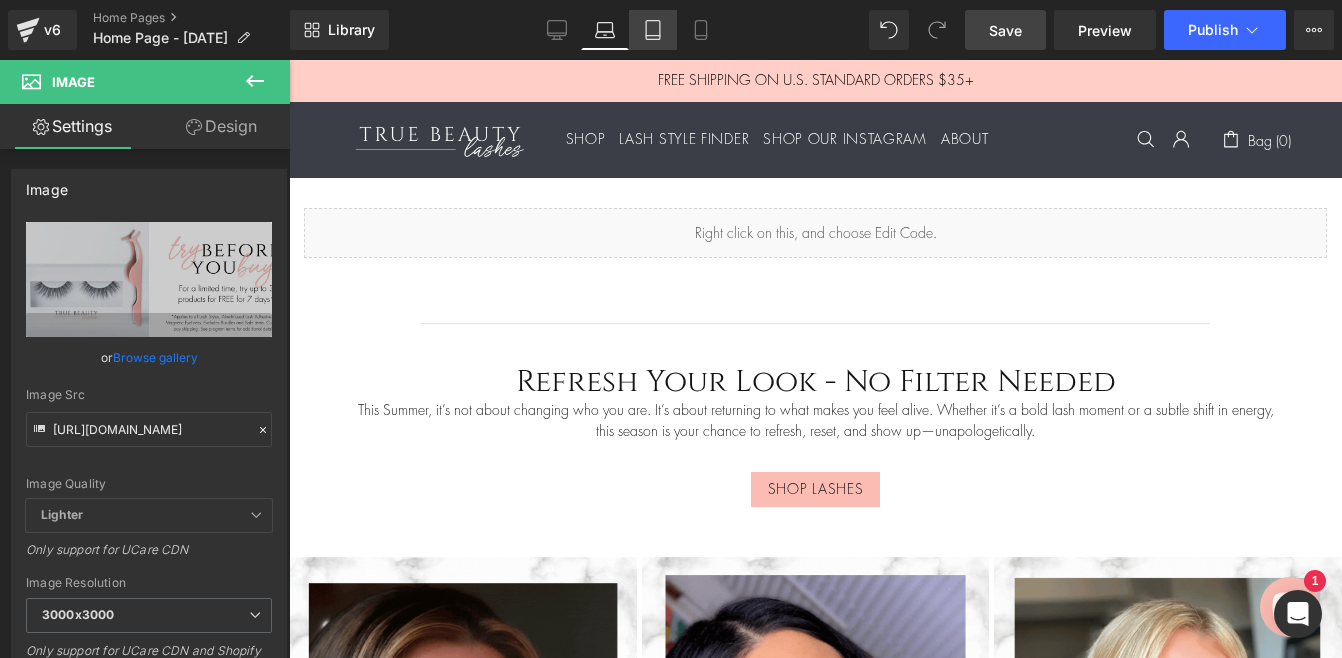 click 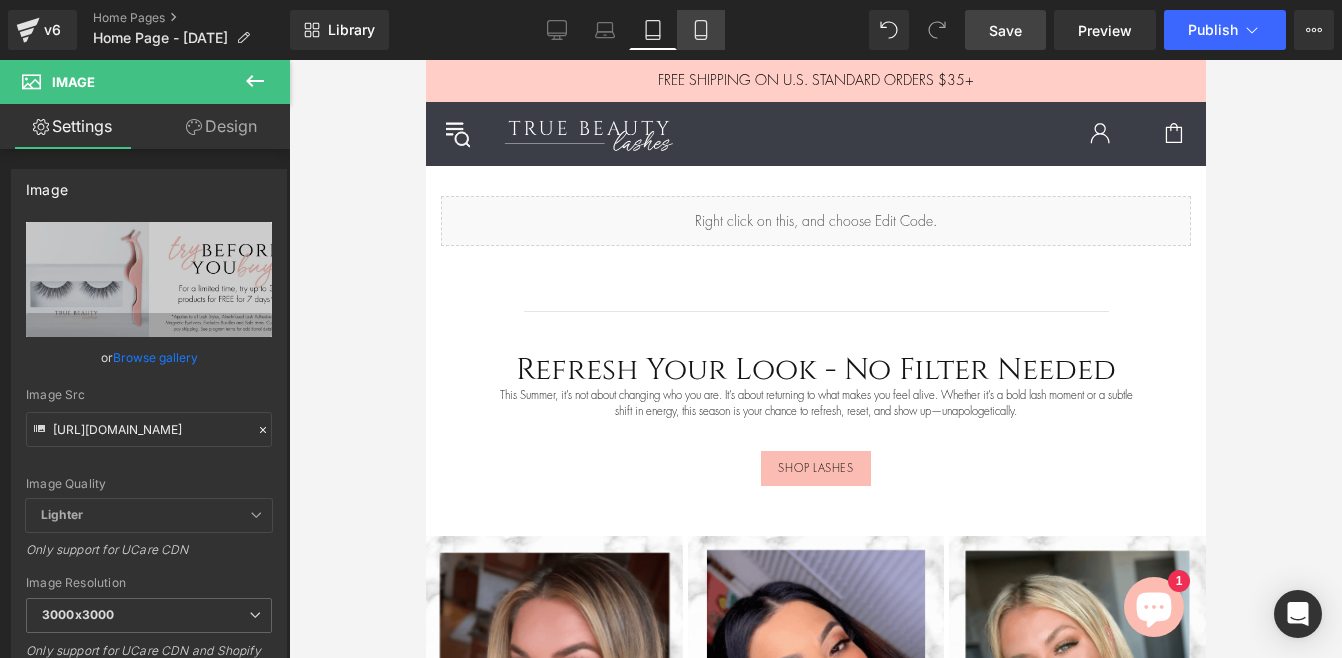 click 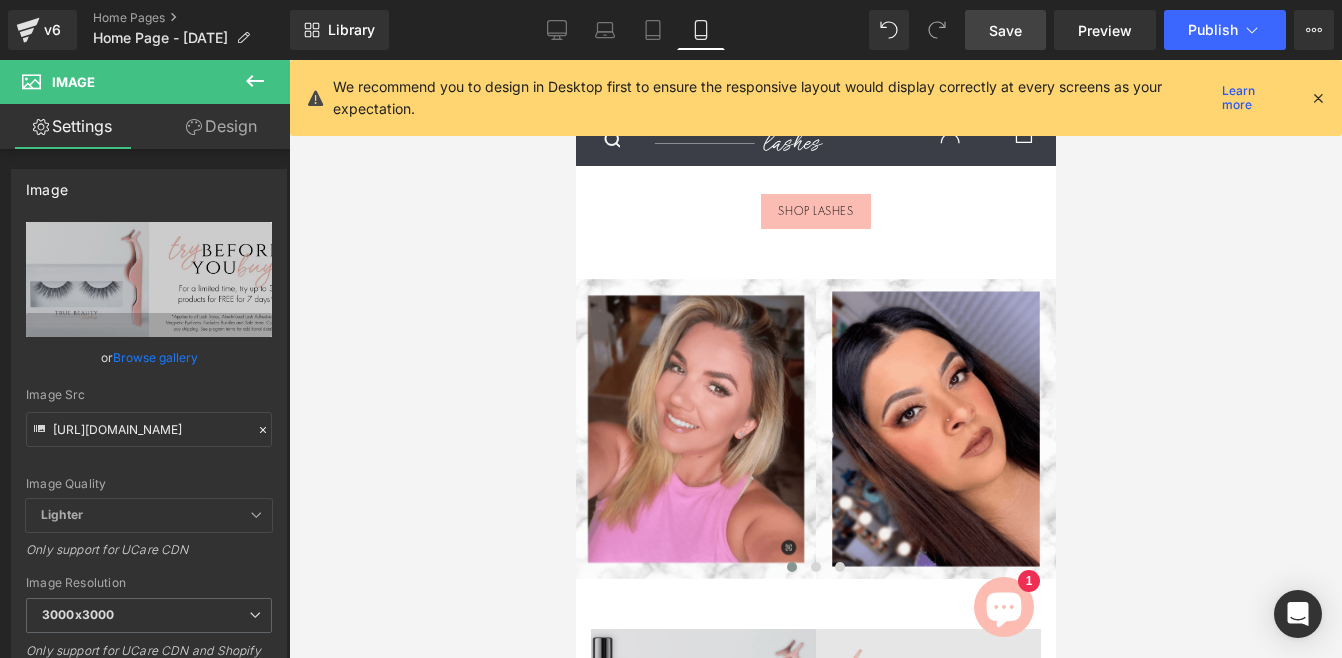 scroll, scrollTop: 400, scrollLeft: 0, axis: vertical 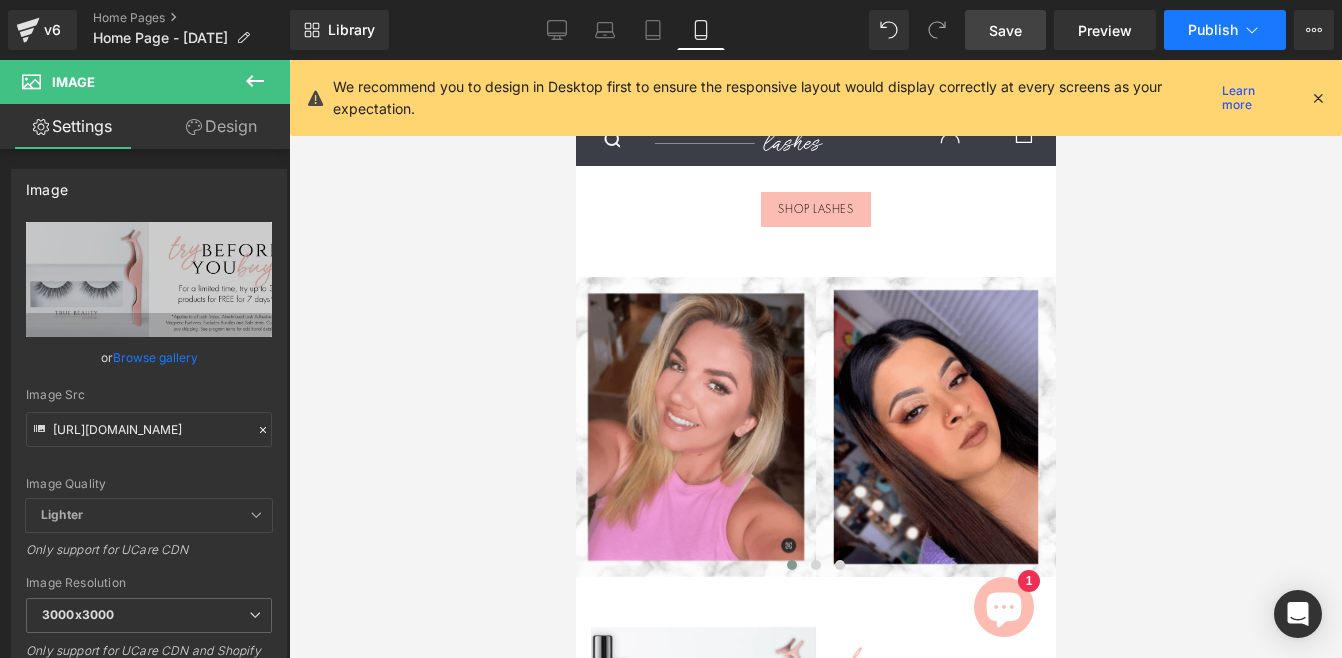 click on "Publish" at bounding box center (1213, 30) 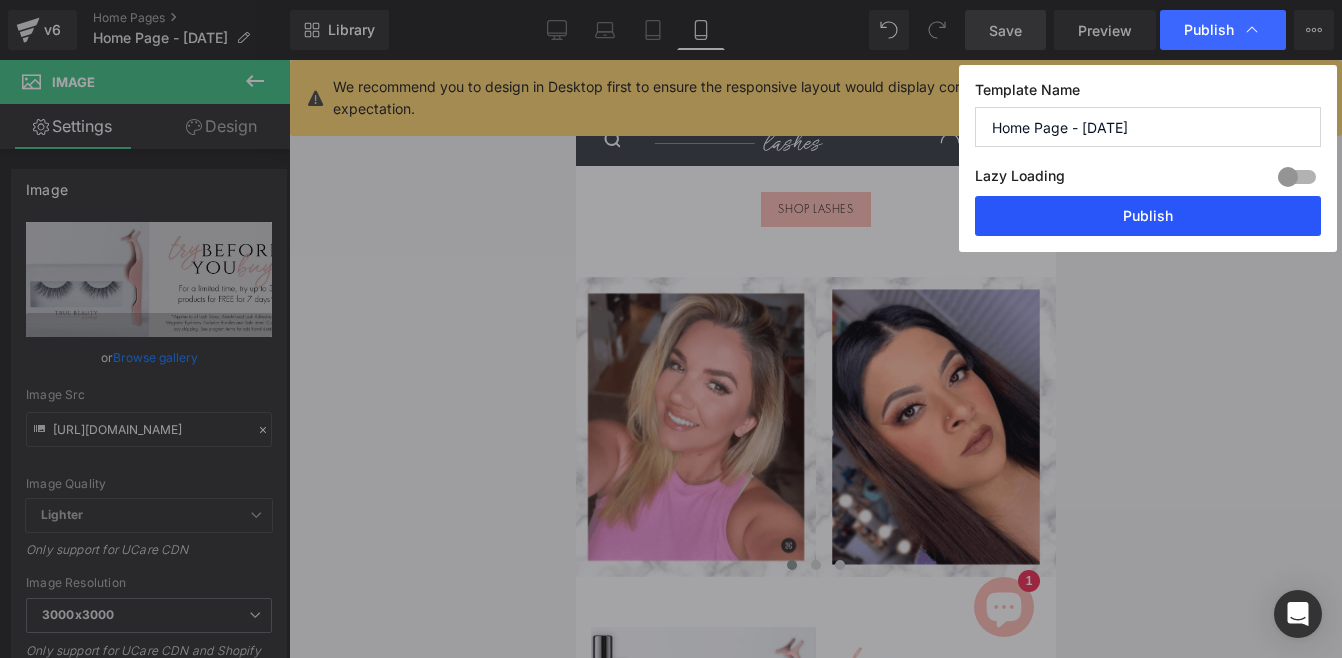 click on "Publish" at bounding box center [1148, 216] 